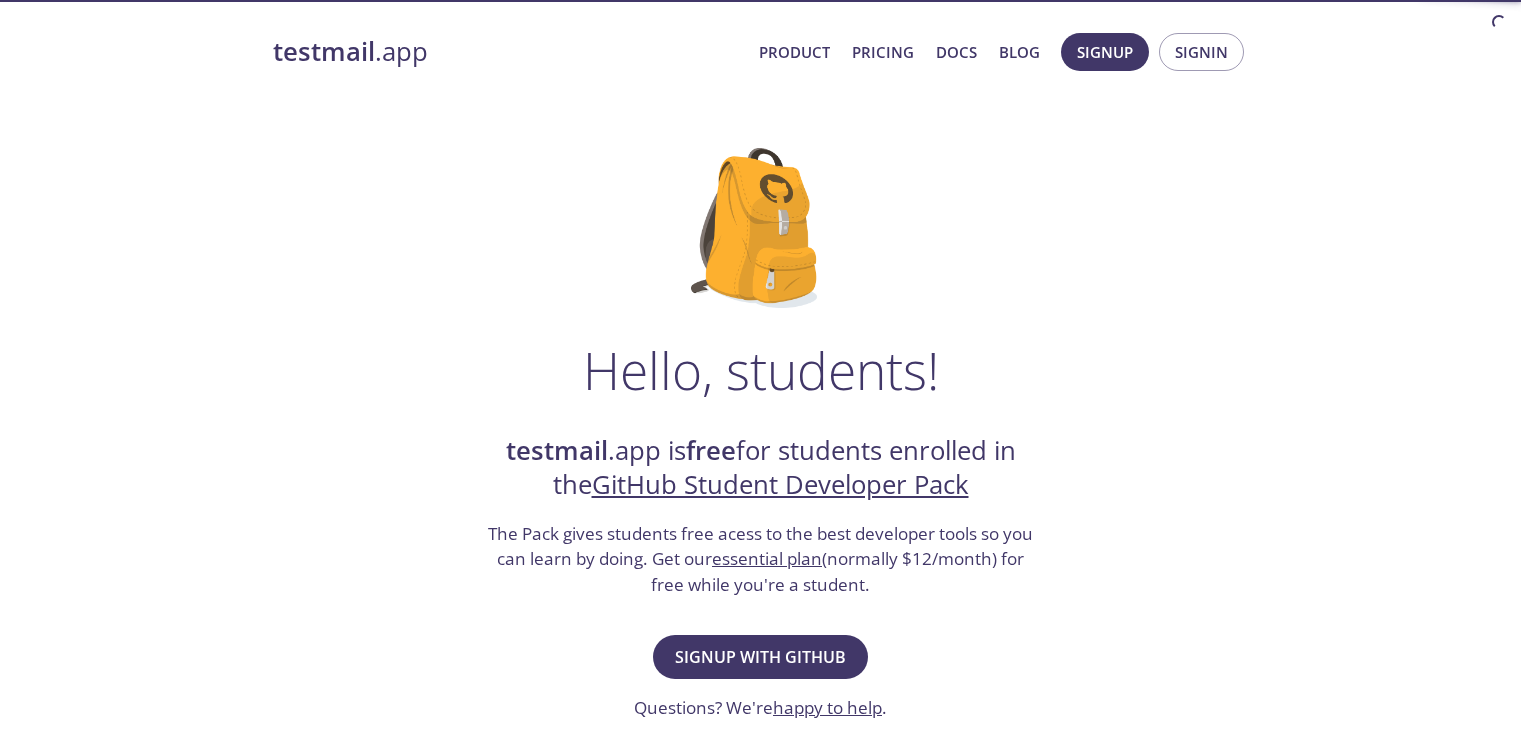 scroll, scrollTop: 0, scrollLeft: 0, axis: both 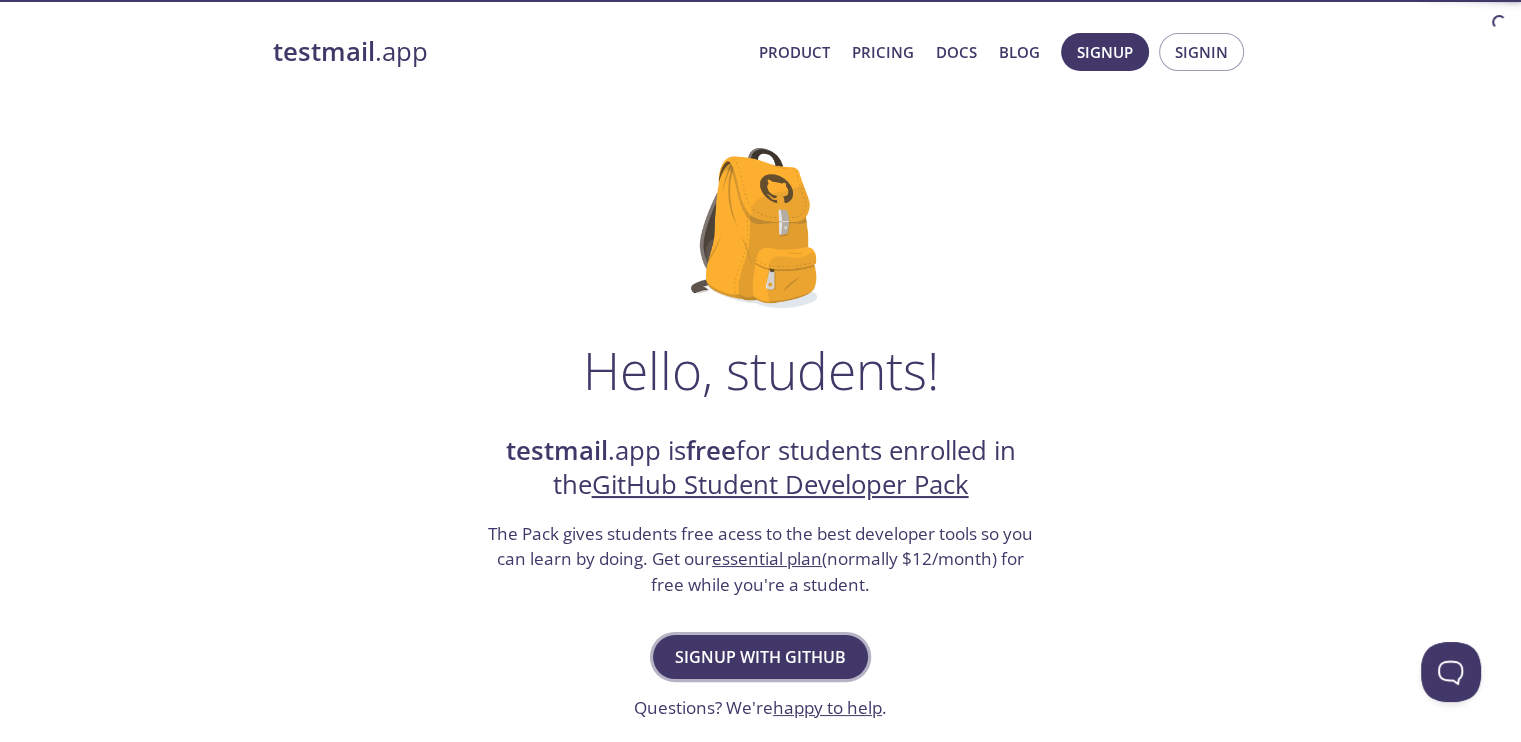 click on "Signup with GitHub" at bounding box center [760, 657] 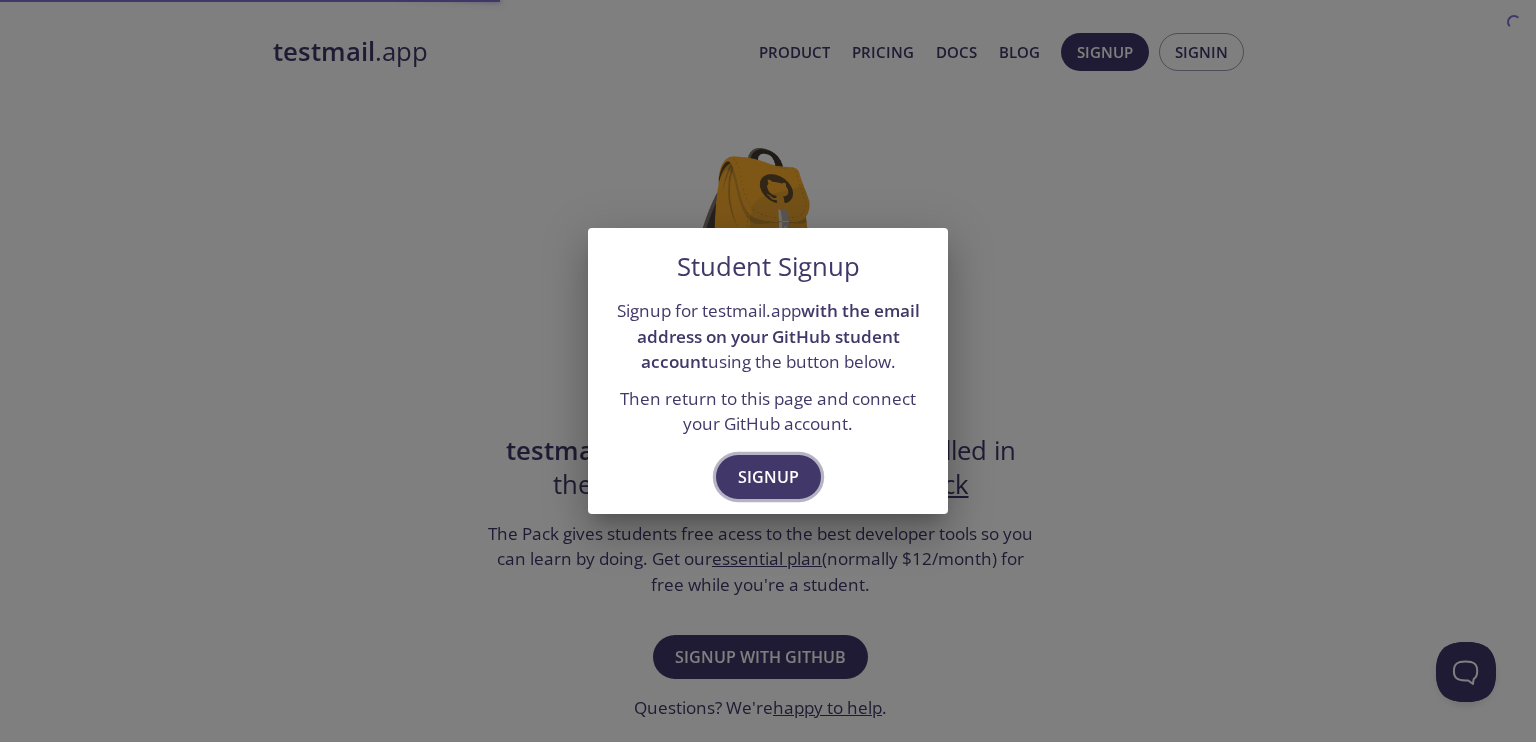 click on "Signup" at bounding box center (768, 477) 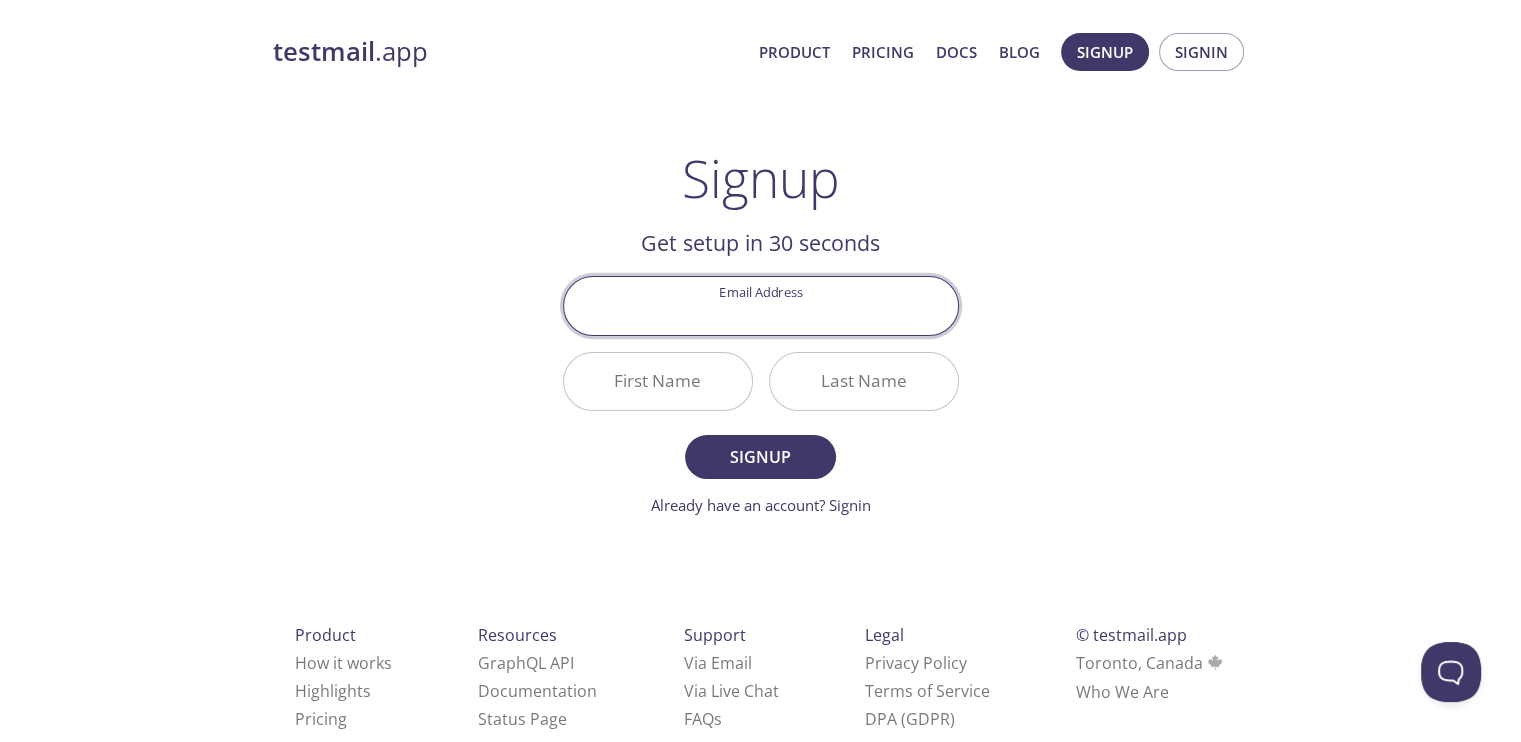 click on "Email Address" at bounding box center [761, 305] 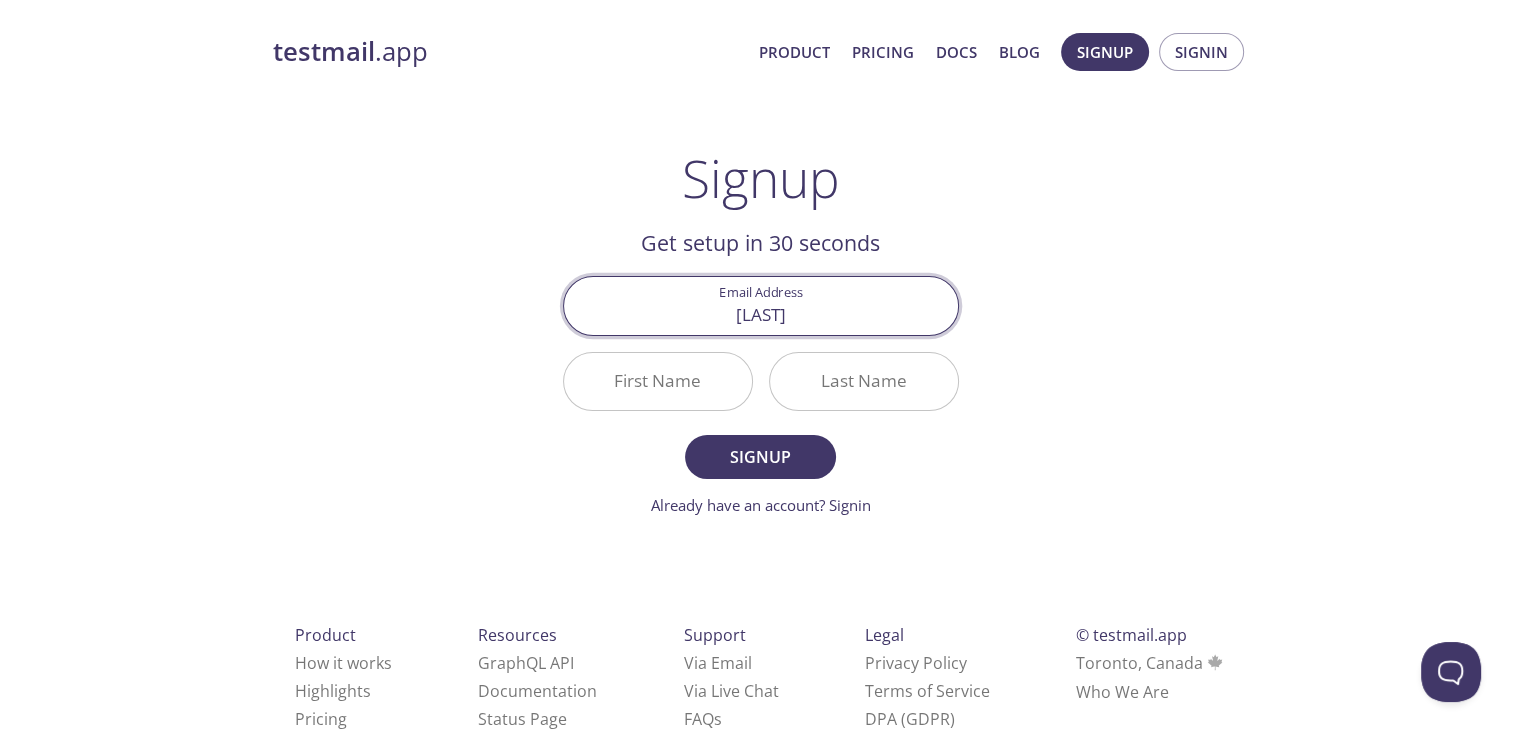 type on "[FIRST][LAST]@[EXAMPLE]" 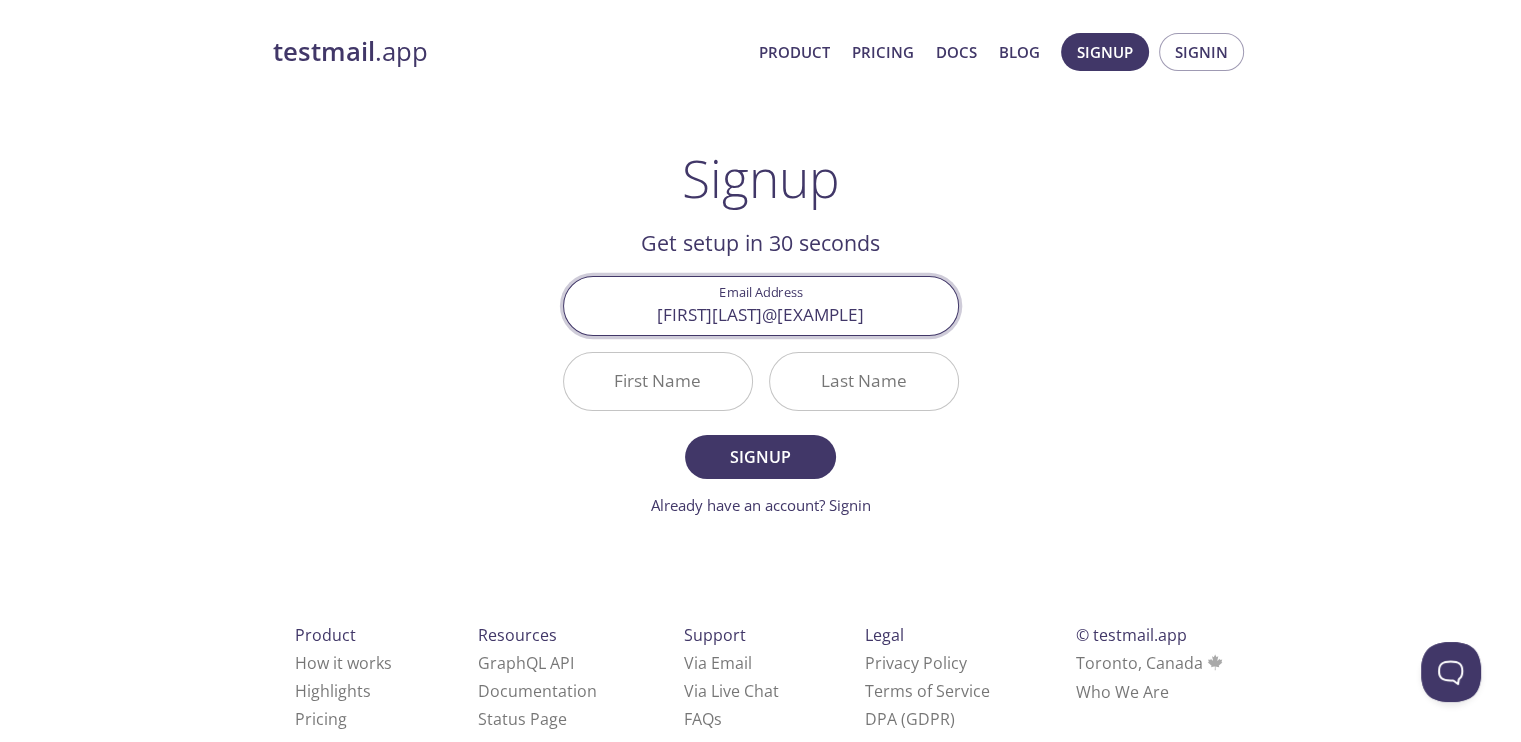 click on "First Name" at bounding box center [658, 381] 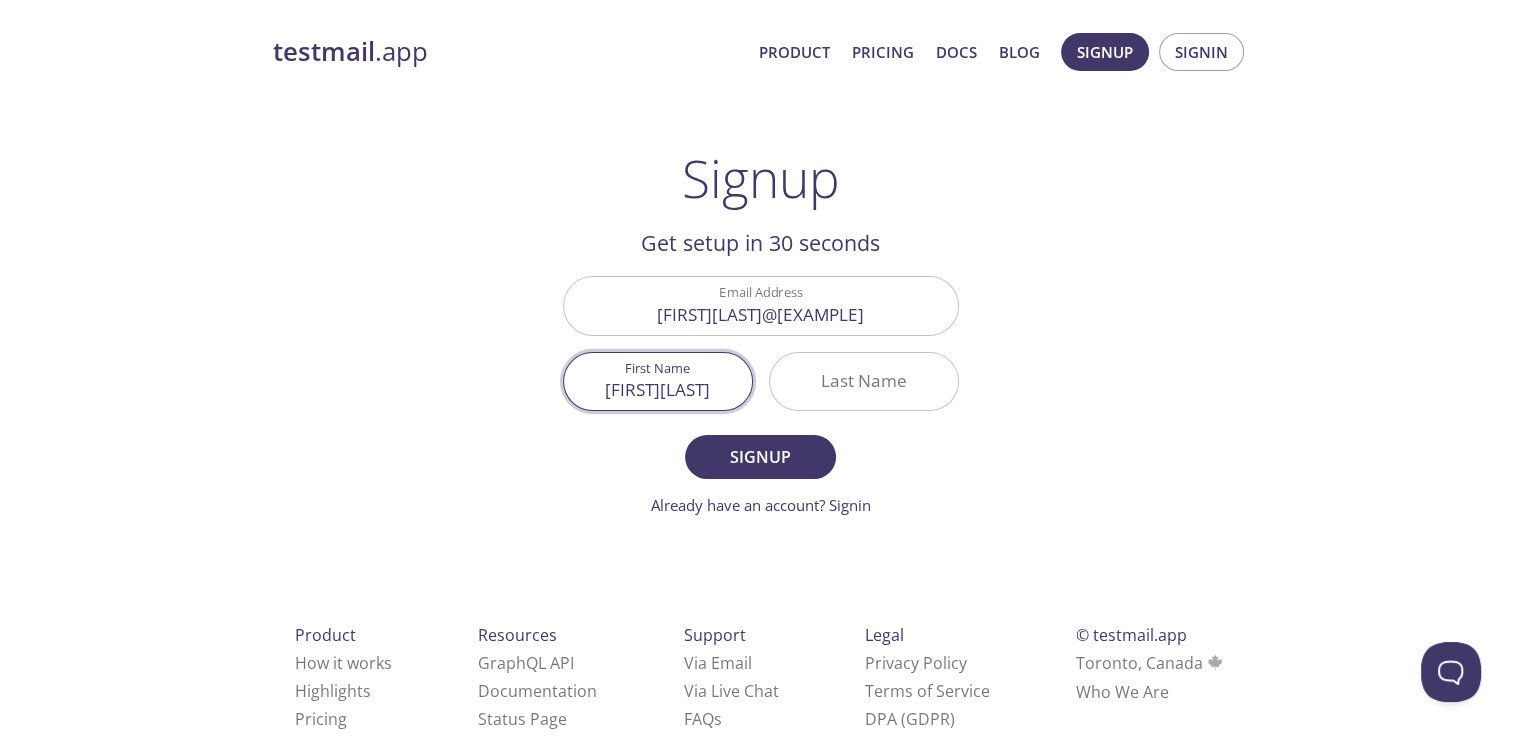 type on "[FIRST][LAST]" 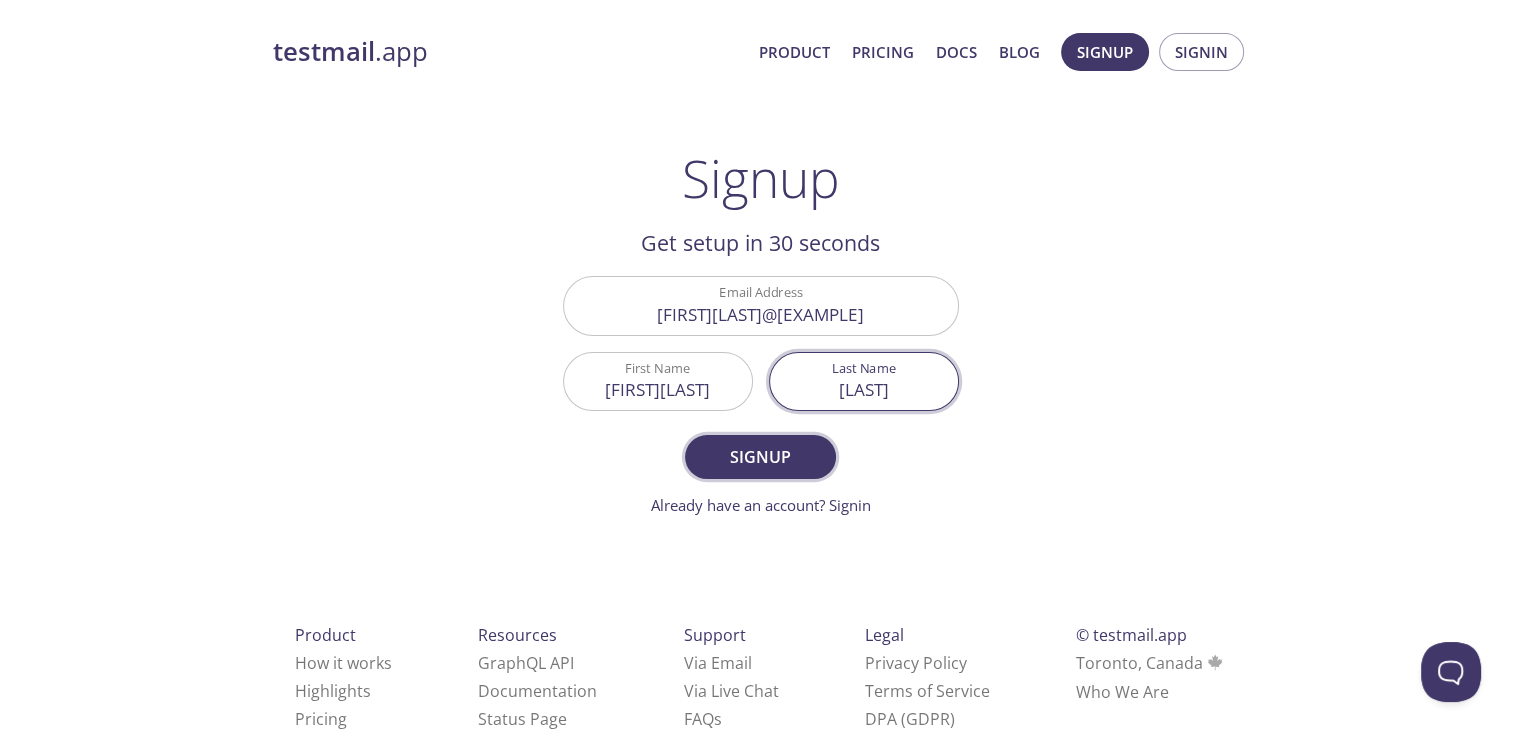 type on "[LAST]" 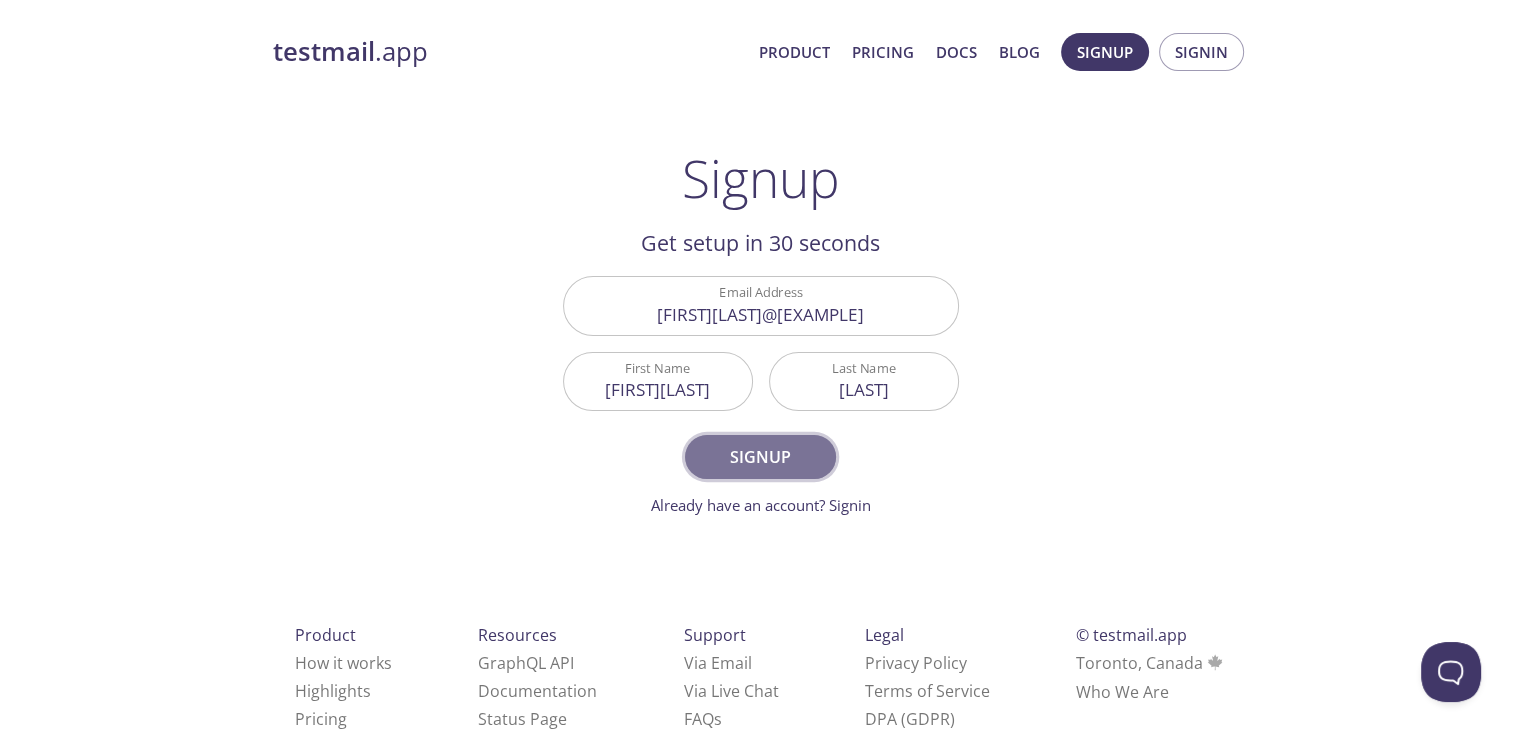 click on "Signup" at bounding box center (760, 457) 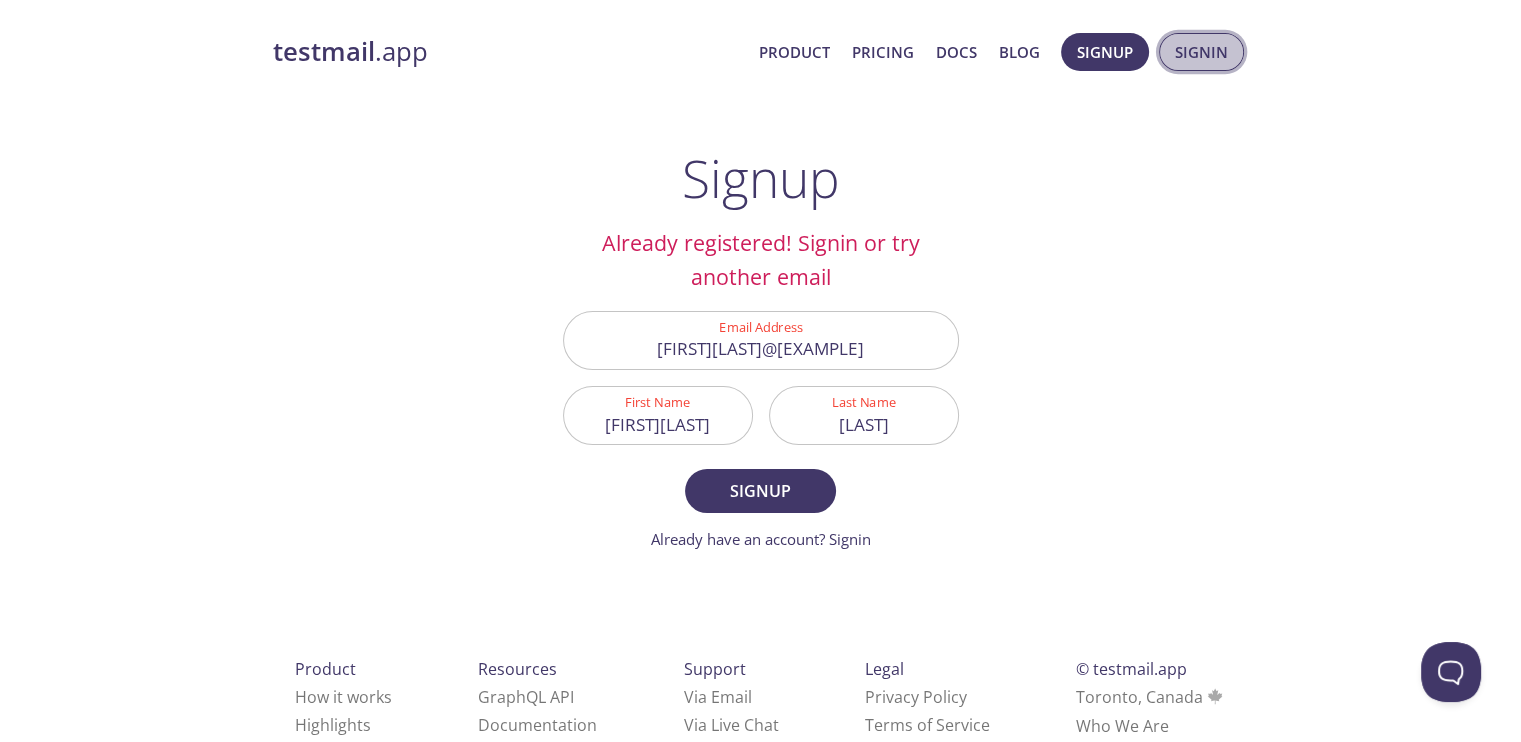 click on "Signin" at bounding box center [1201, 52] 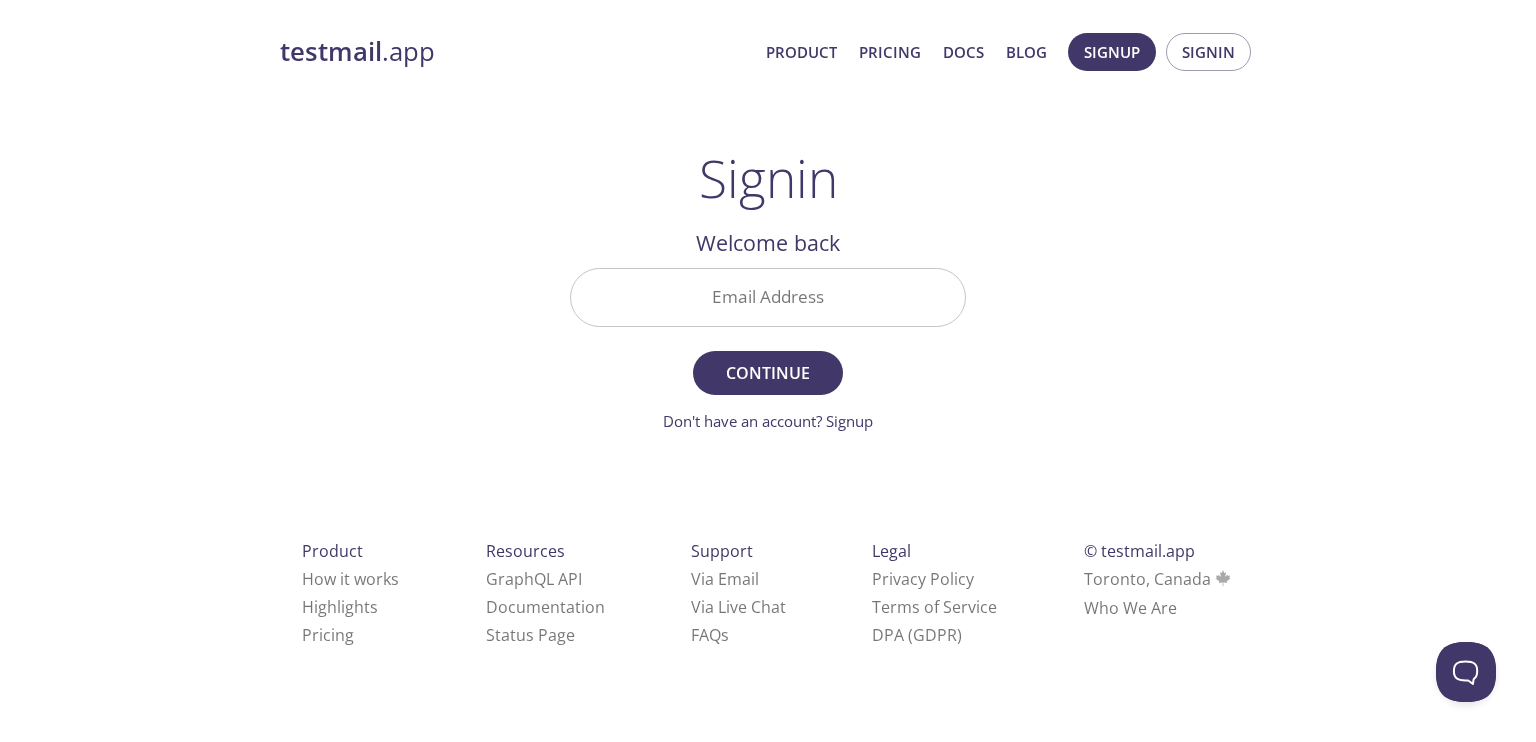 click on "Email Address" at bounding box center (768, 297) 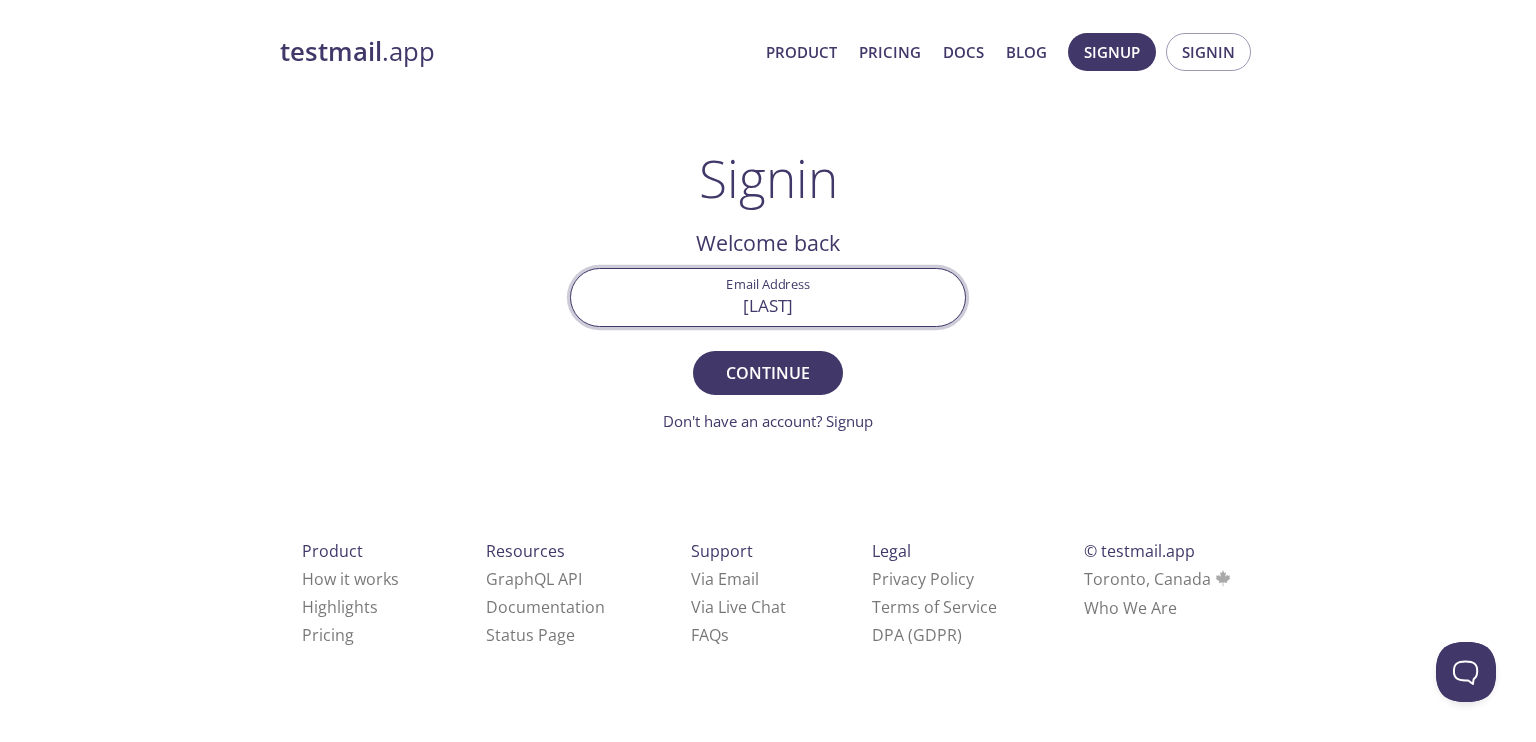 type on "[FIRST][LAST]@[EXAMPLE]" 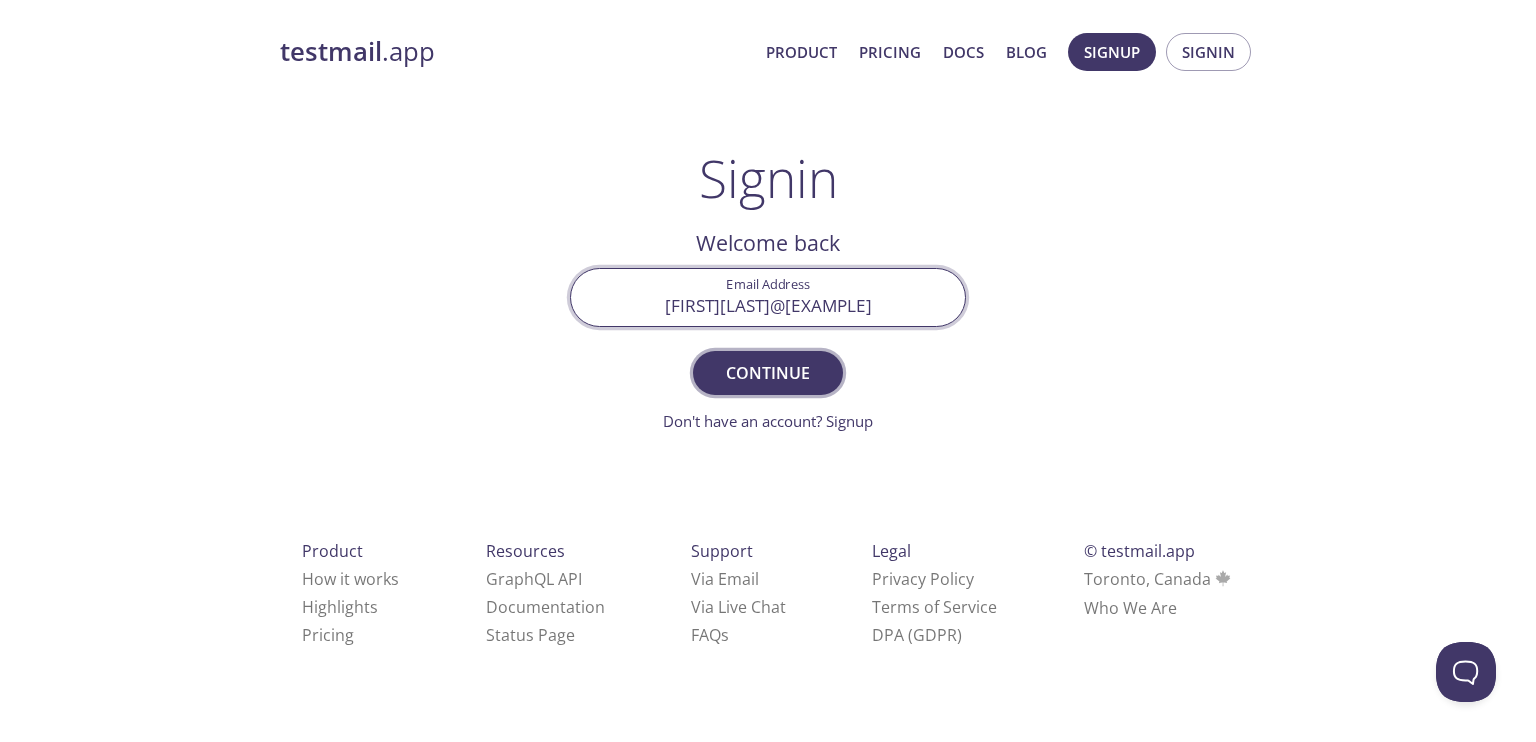 click on "Continue" at bounding box center [768, 373] 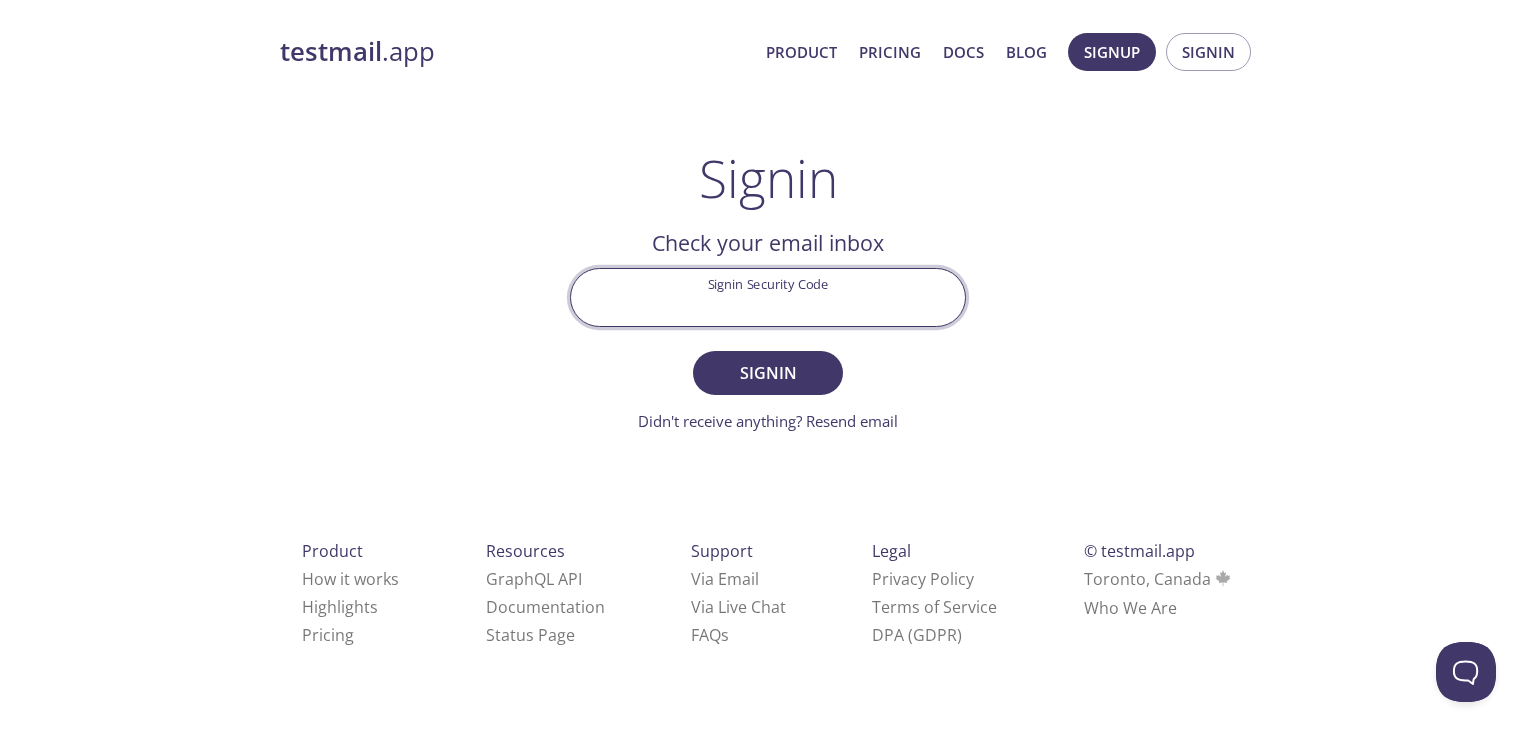 click on "Signin Security Code" at bounding box center (768, 297) 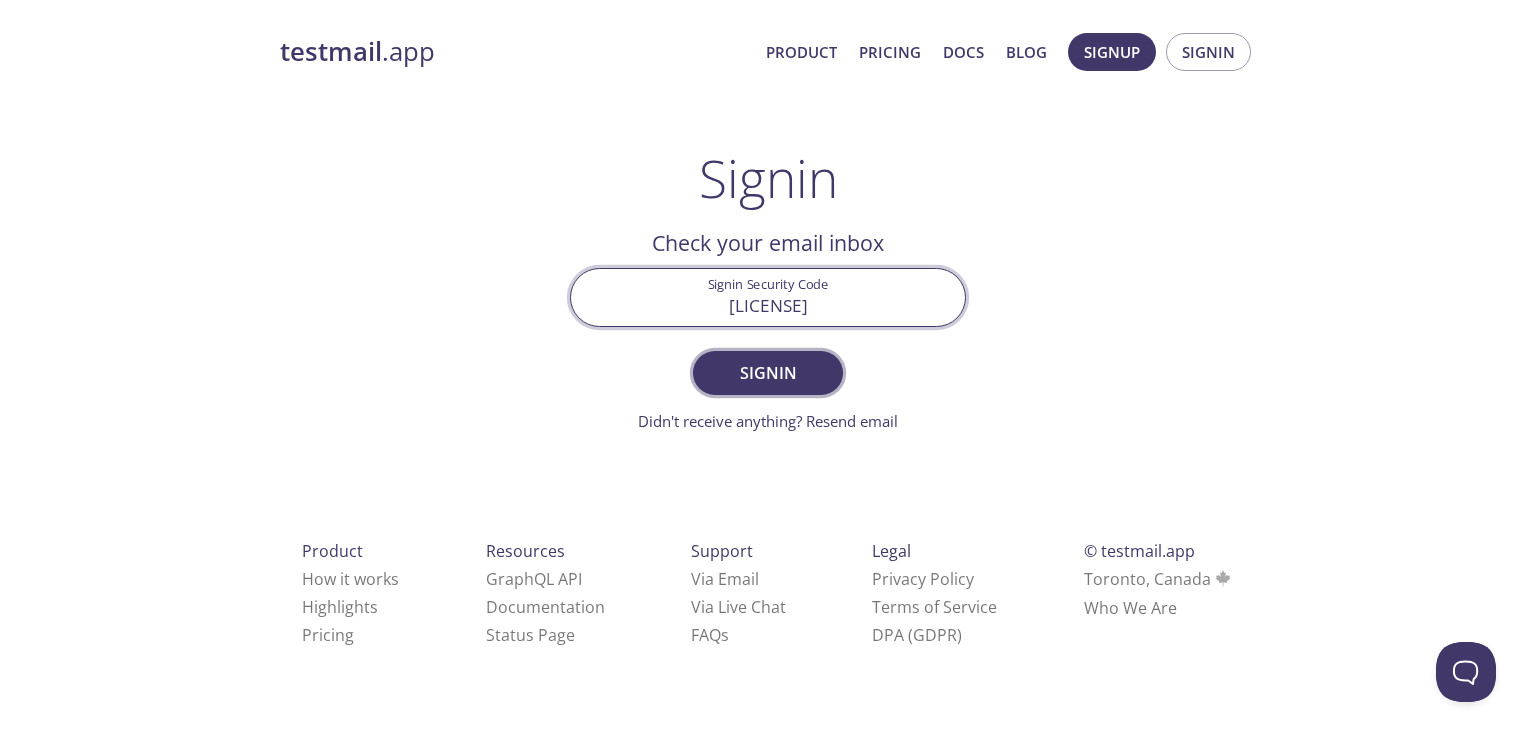 type on "[LICENSE]" 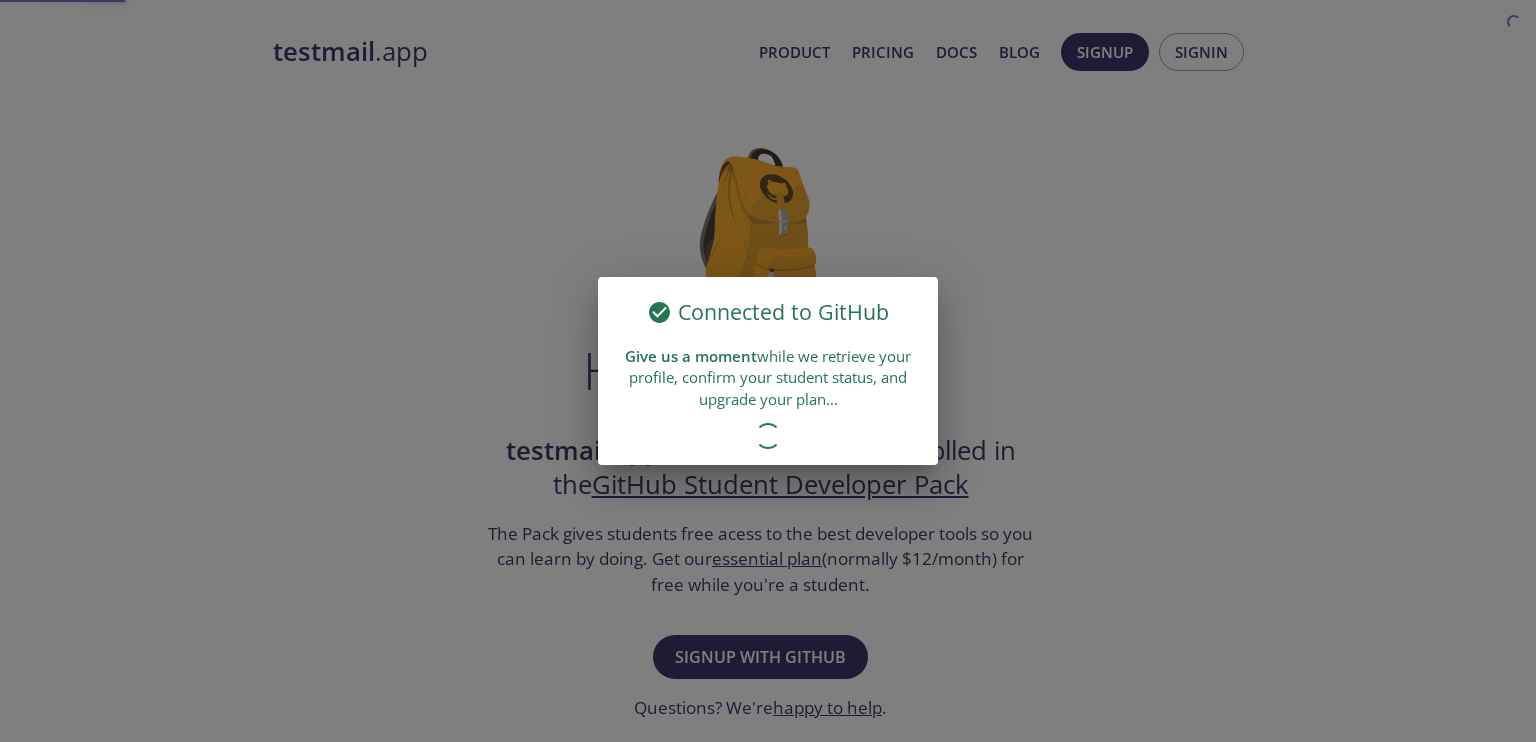 scroll, scrollTop: 0, scrollLeft: 0, axis: both 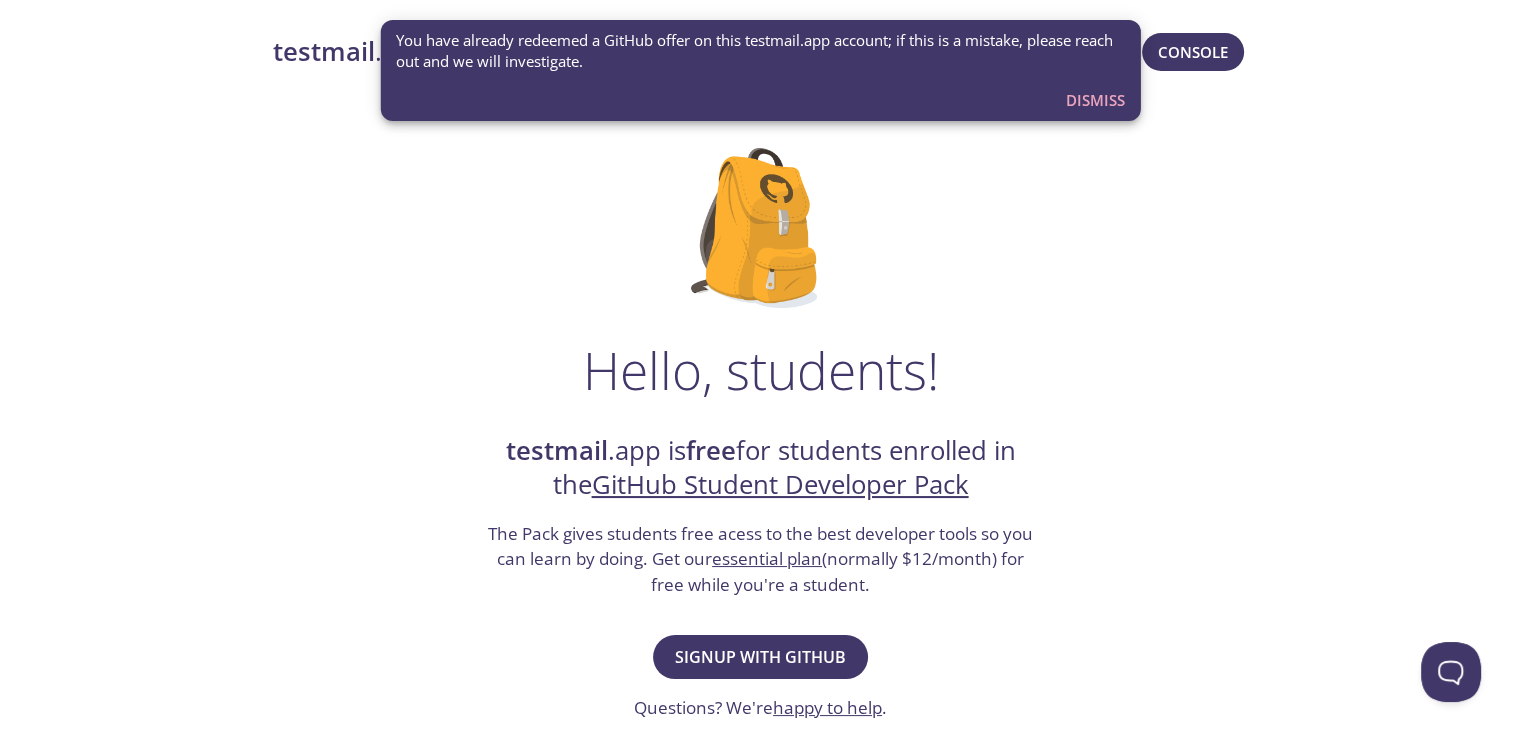 click on "Dismiss" at bounding box center (1095, 100) 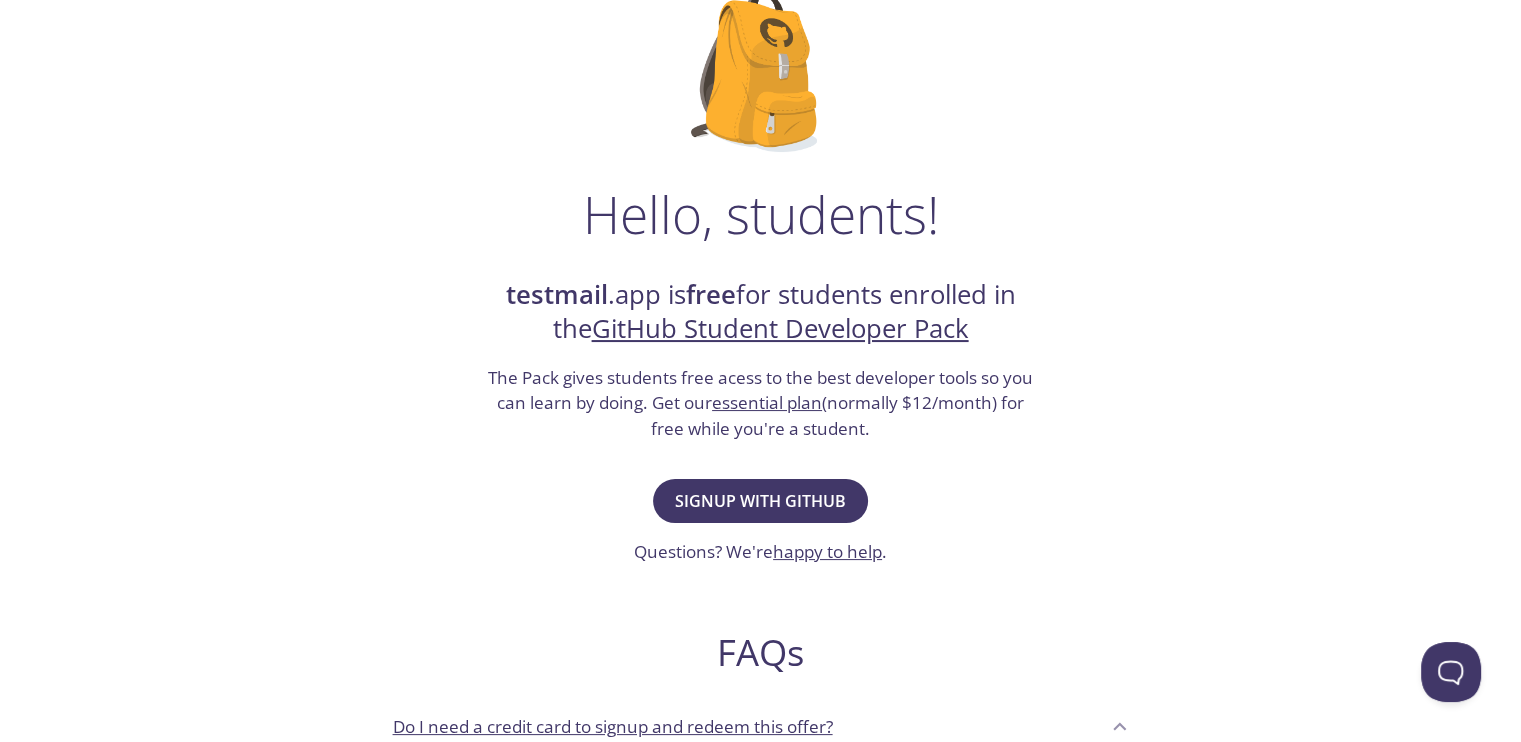 scroll, scrollTop: 0, scrollLeft: 0, axis: both 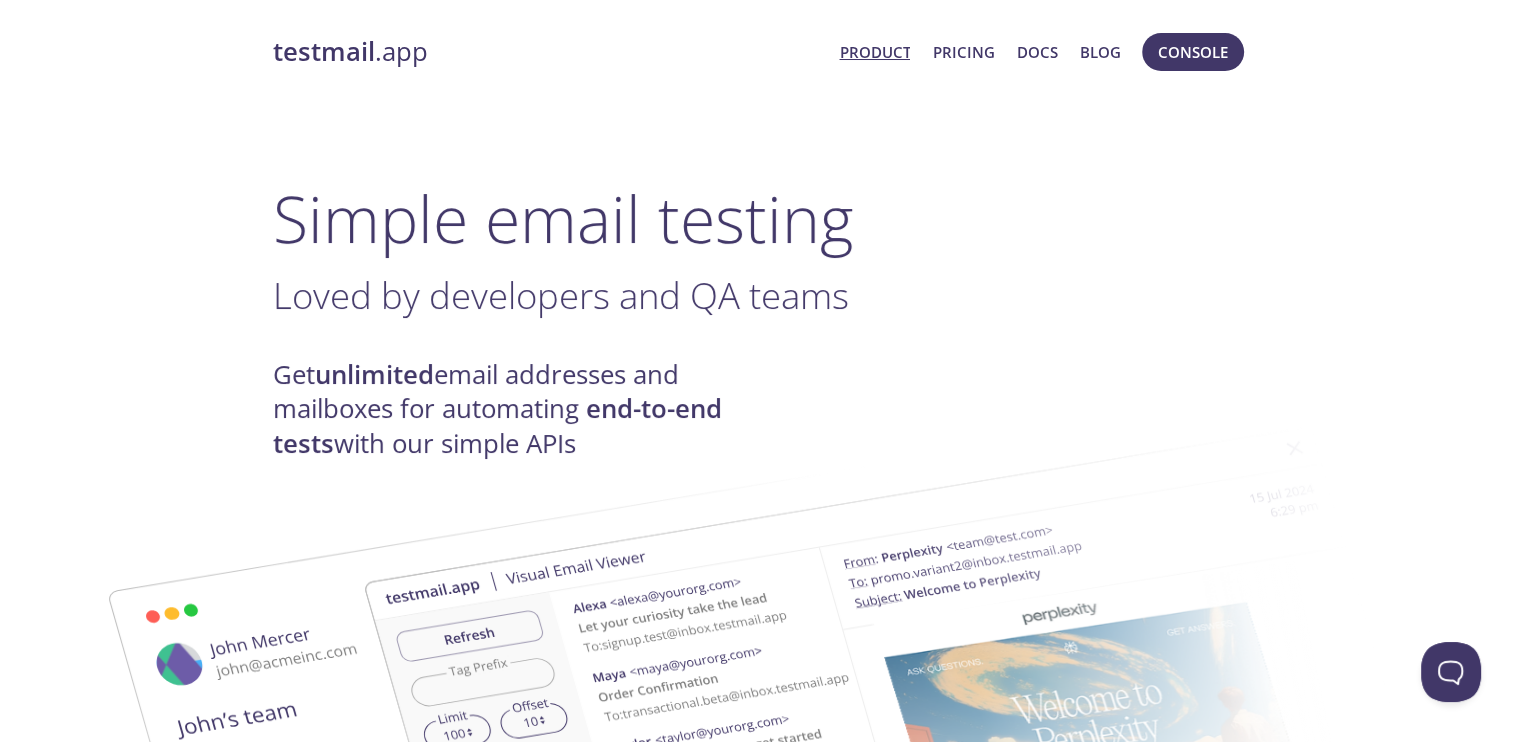 click on "Console" at bounding box center (1193, 52) 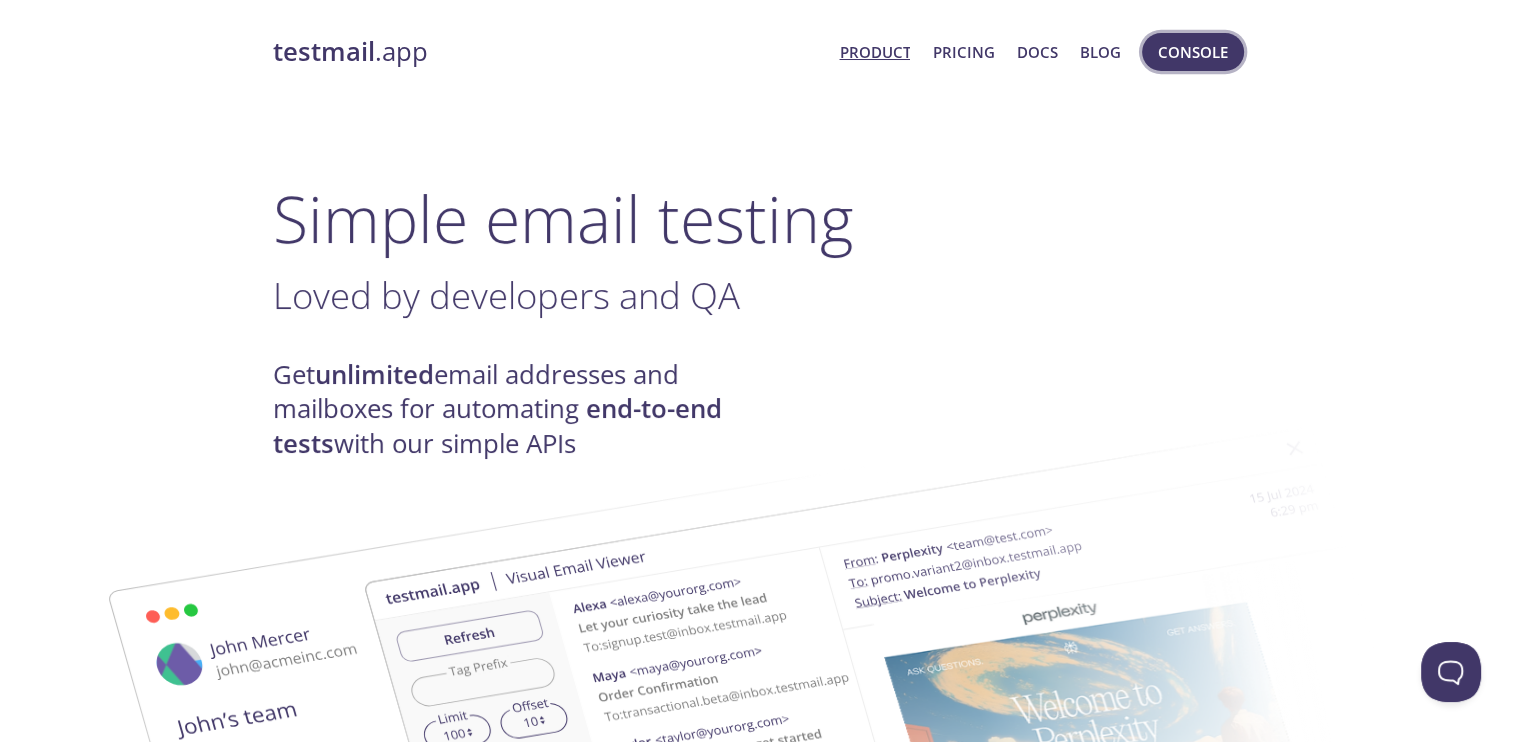click on "Console" at bounding box center (1193, 52) 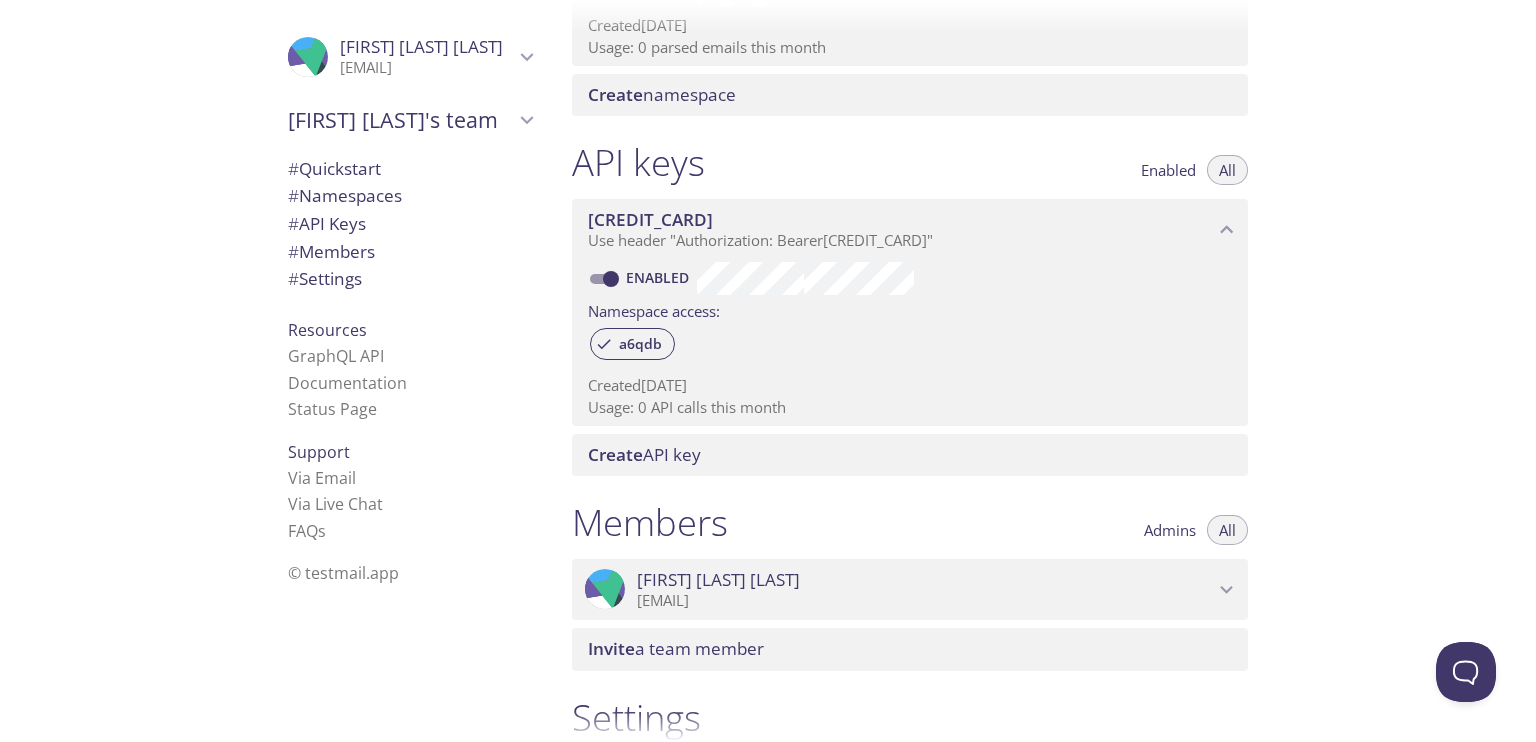 scroll, scrollTop: 600, scrollLeft: 0, axis: vertical 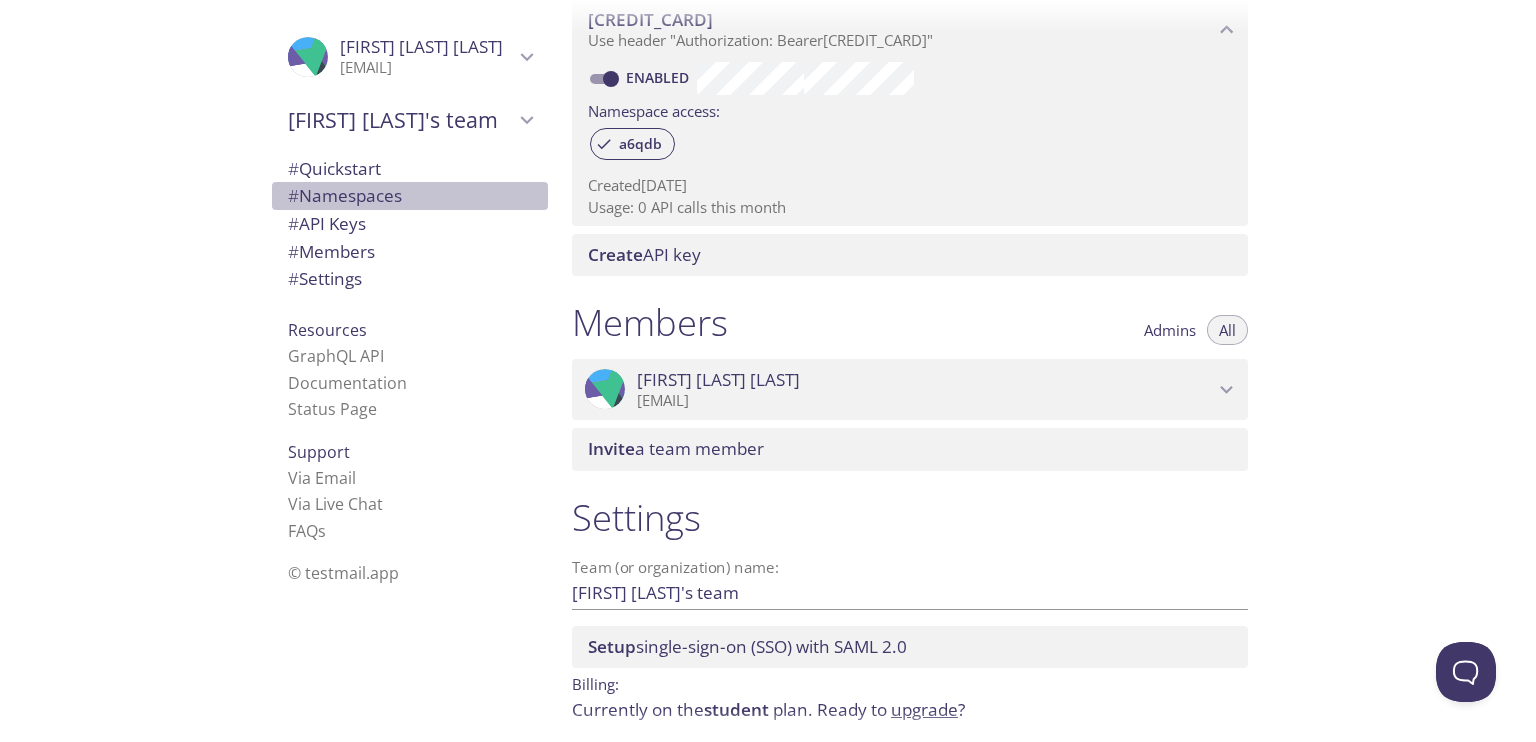 click on "#  Namespaces" at bounding box center (410, 196) 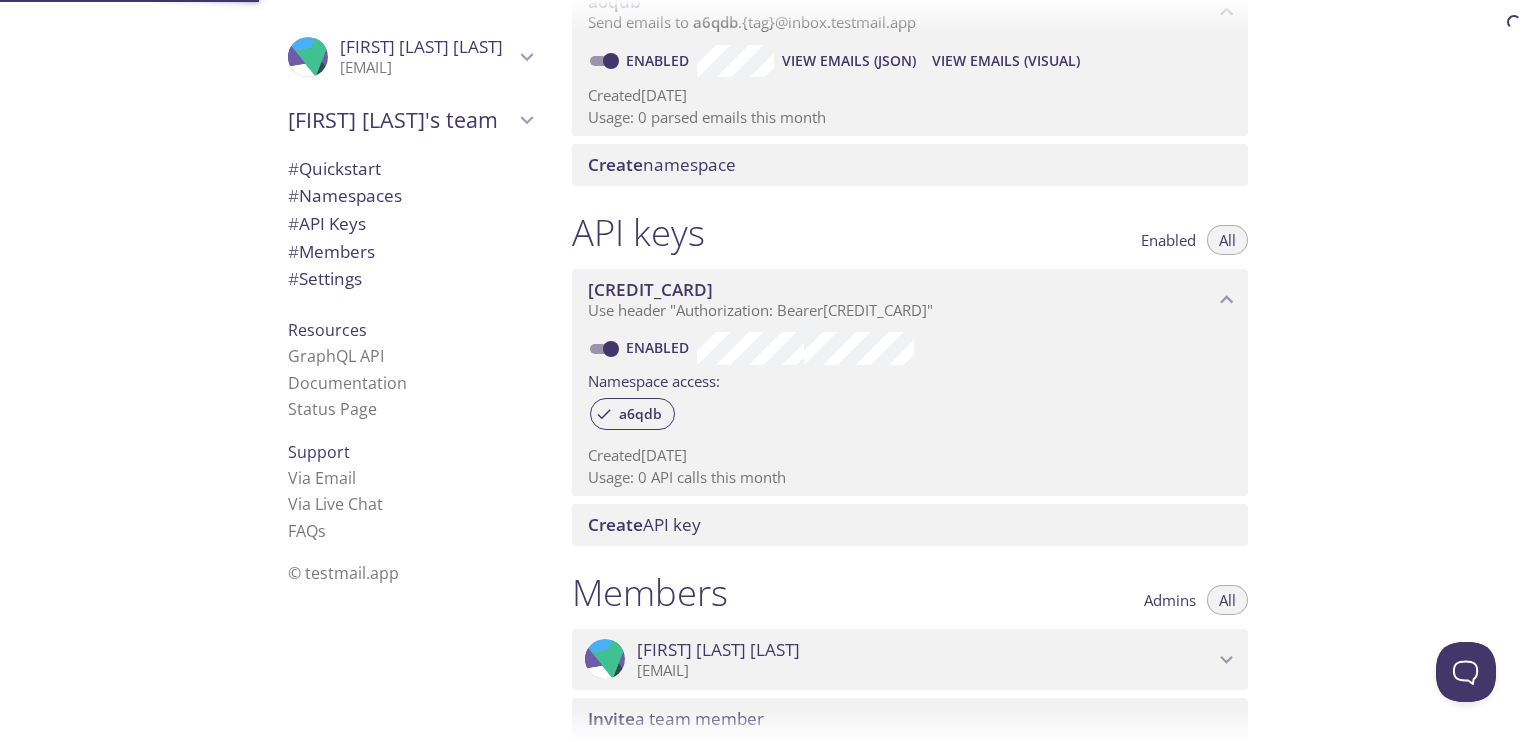 scroll, scrollTop: 252, scrollLeft: 0, axis: vertical 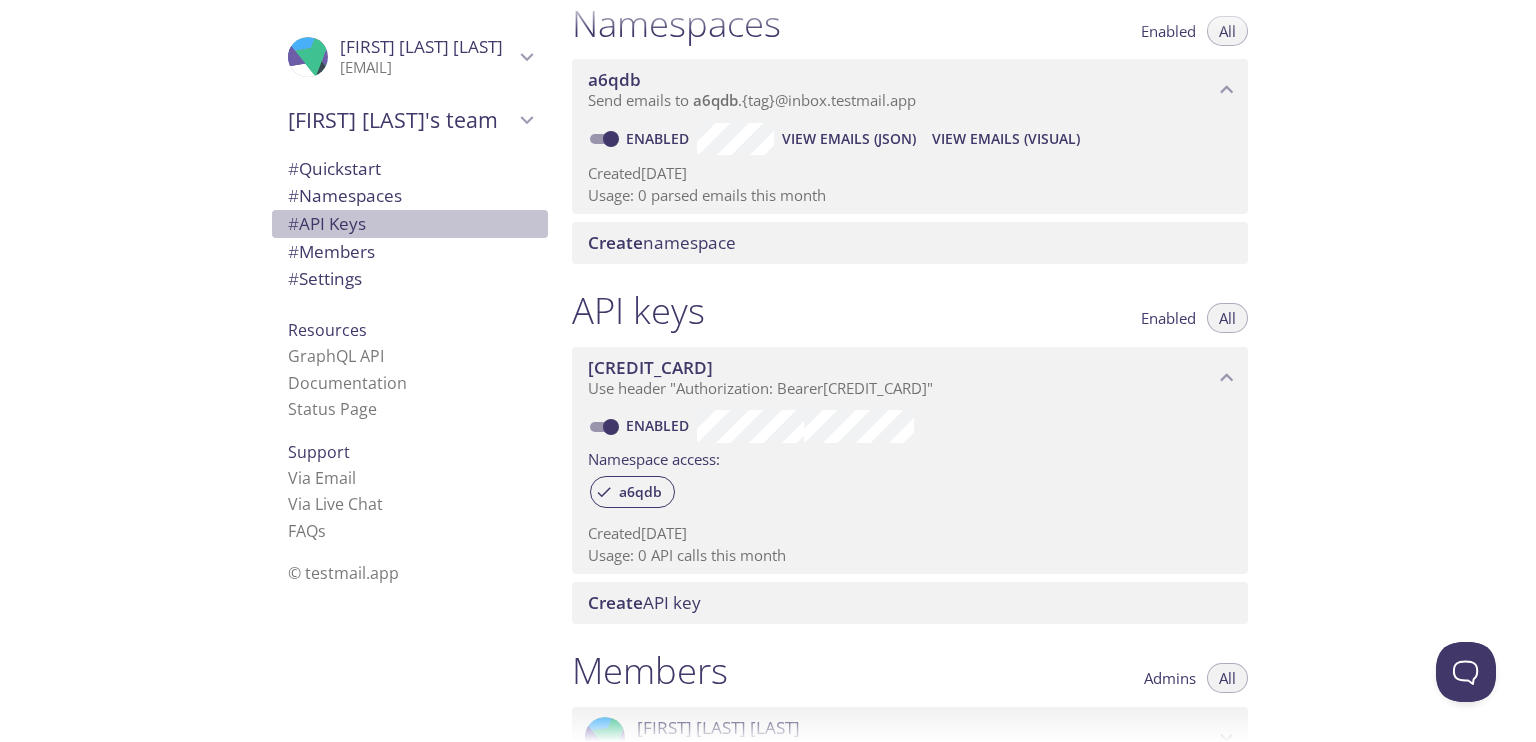 click on "#  API Keys" at bounding box center (410, 224) 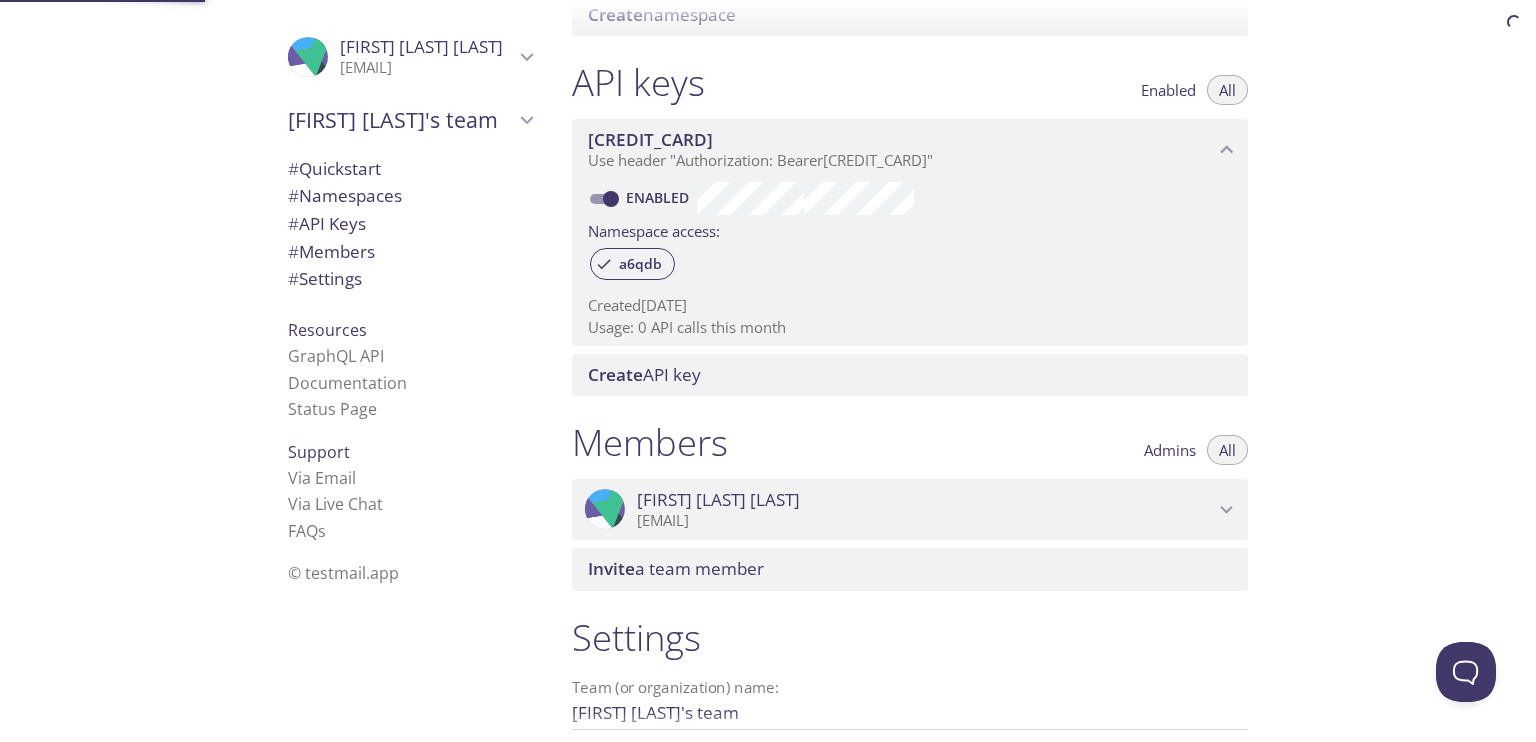 scroll, scrollTop: 540, scrollLeft: 0, axis: vertical 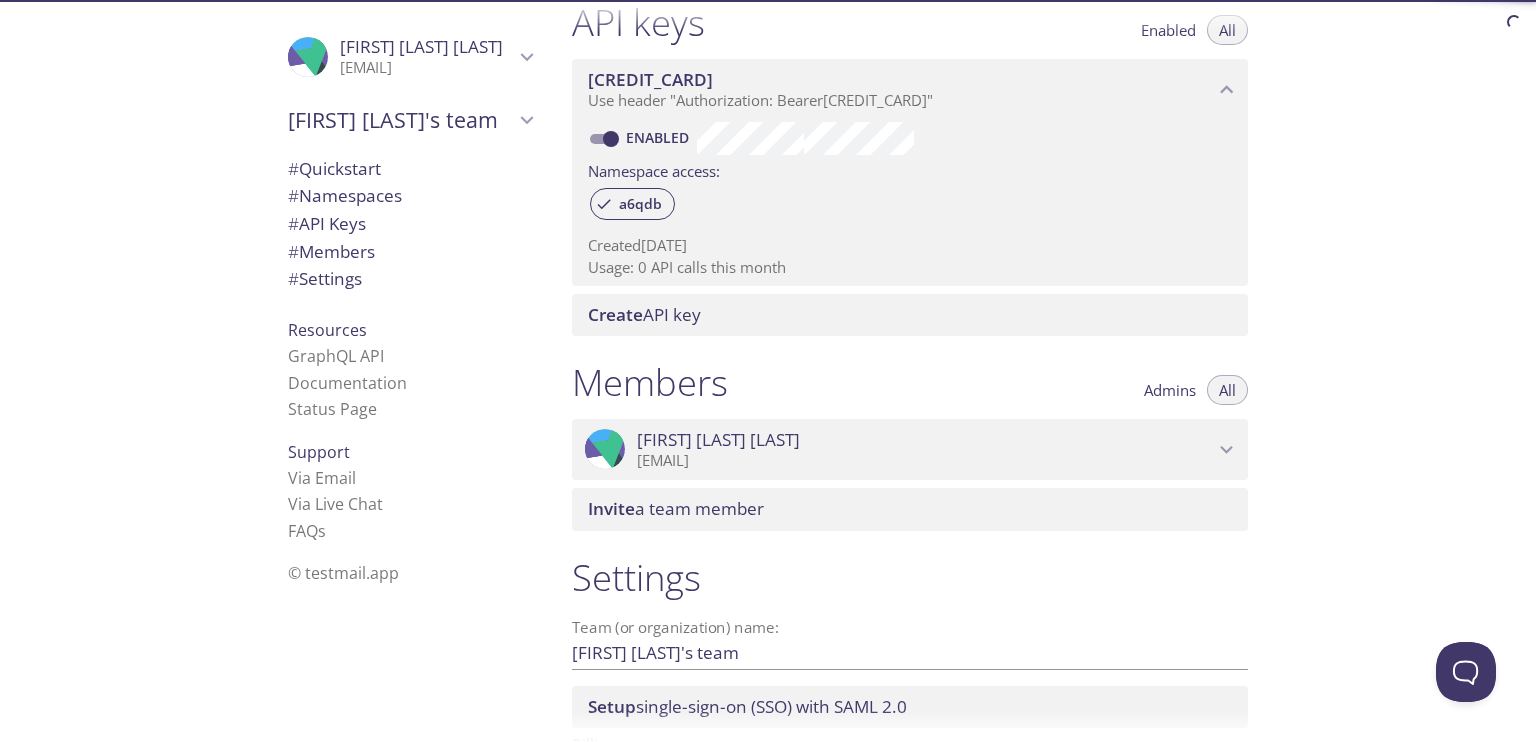 click on "#  Members" at bounding box center [410, 252] 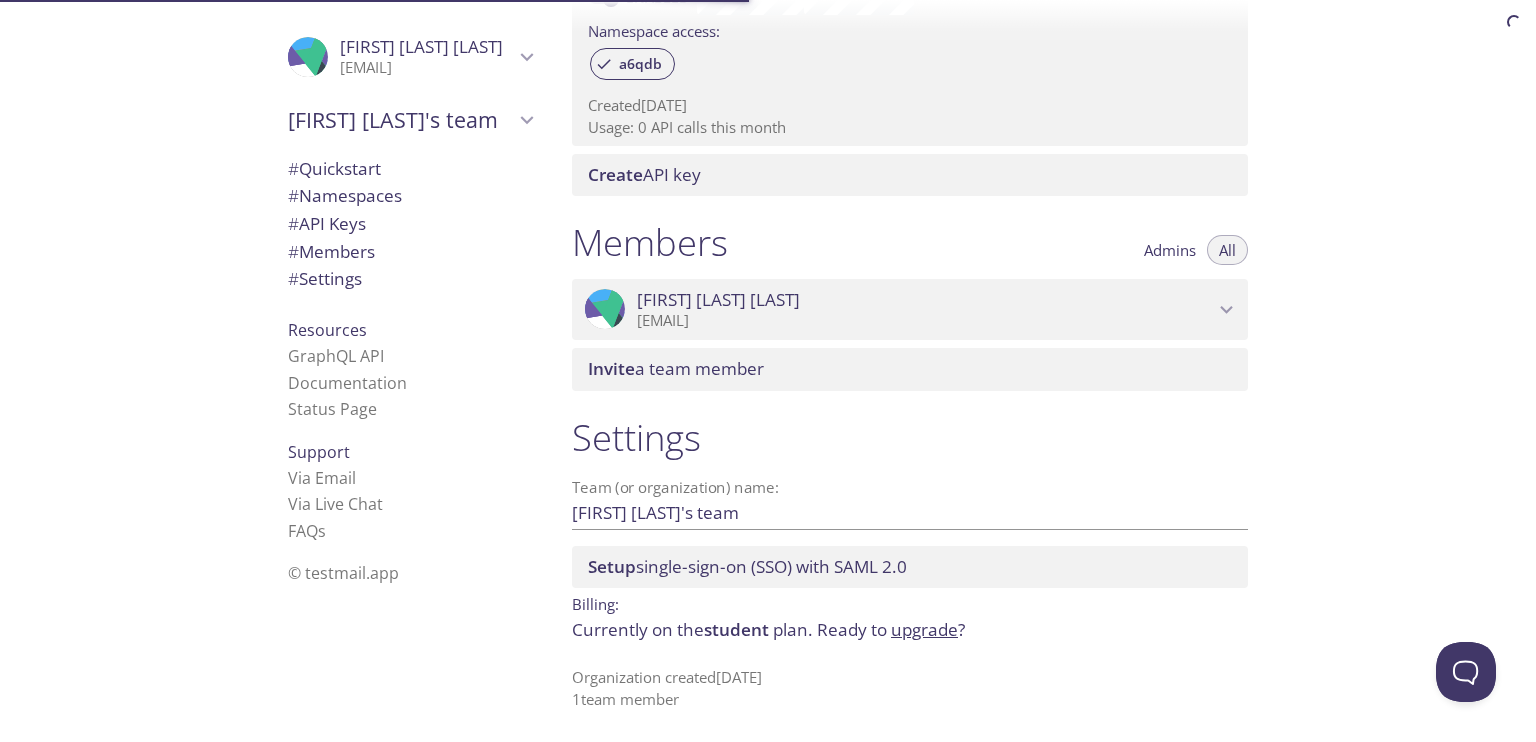 click on "#  Settings" at bounding box center [410, 279] 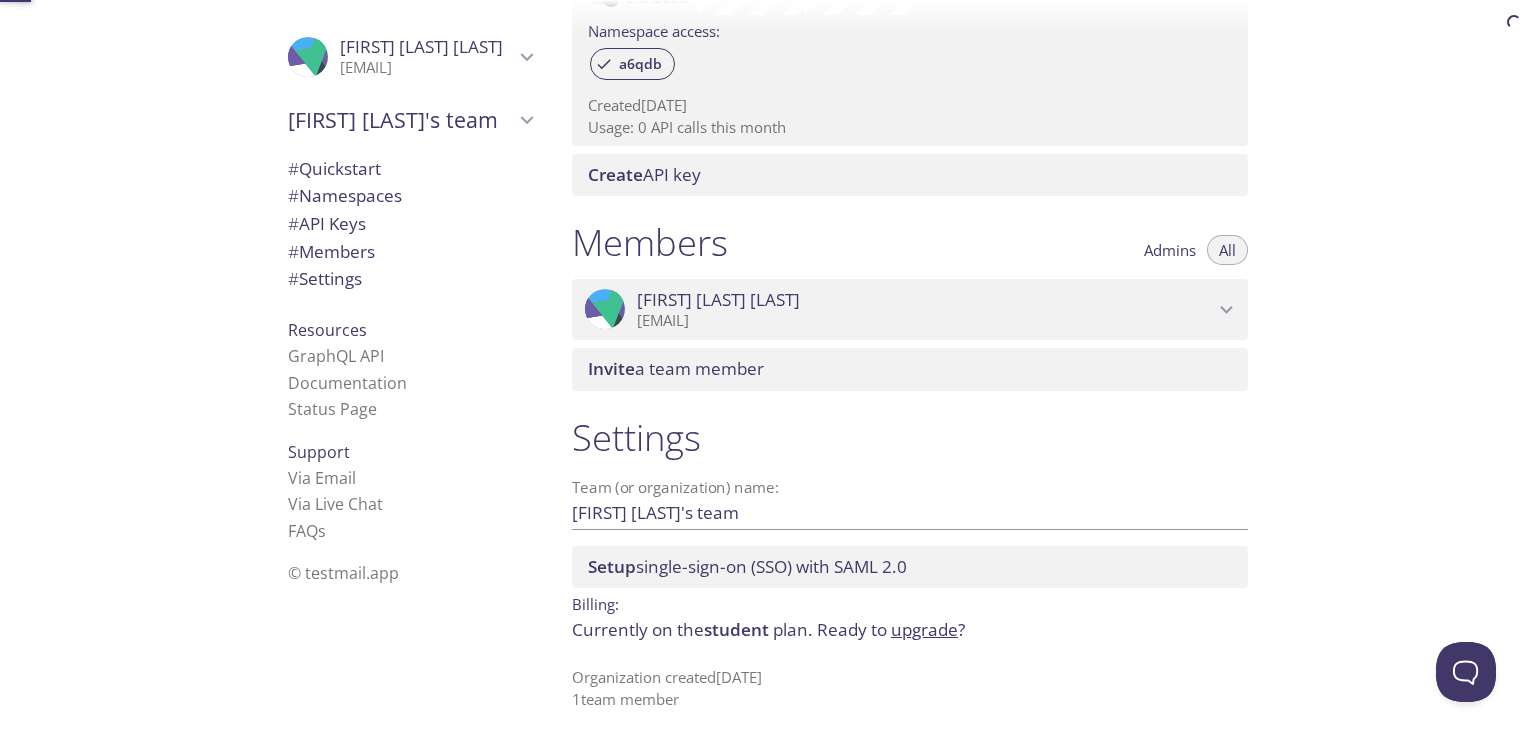 scroll, scrollTop: 678, scrollLeft: 0, axis: vertical 